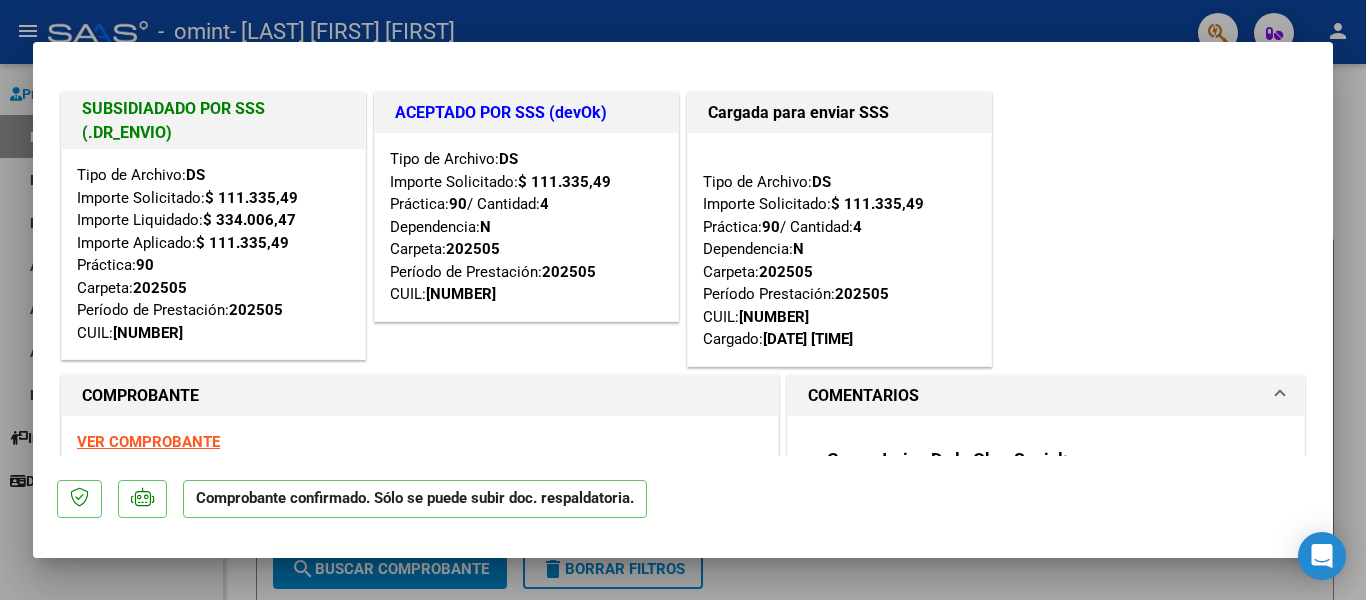 scroll, scrollTop: 0, scrollLeft: 0, axis: both 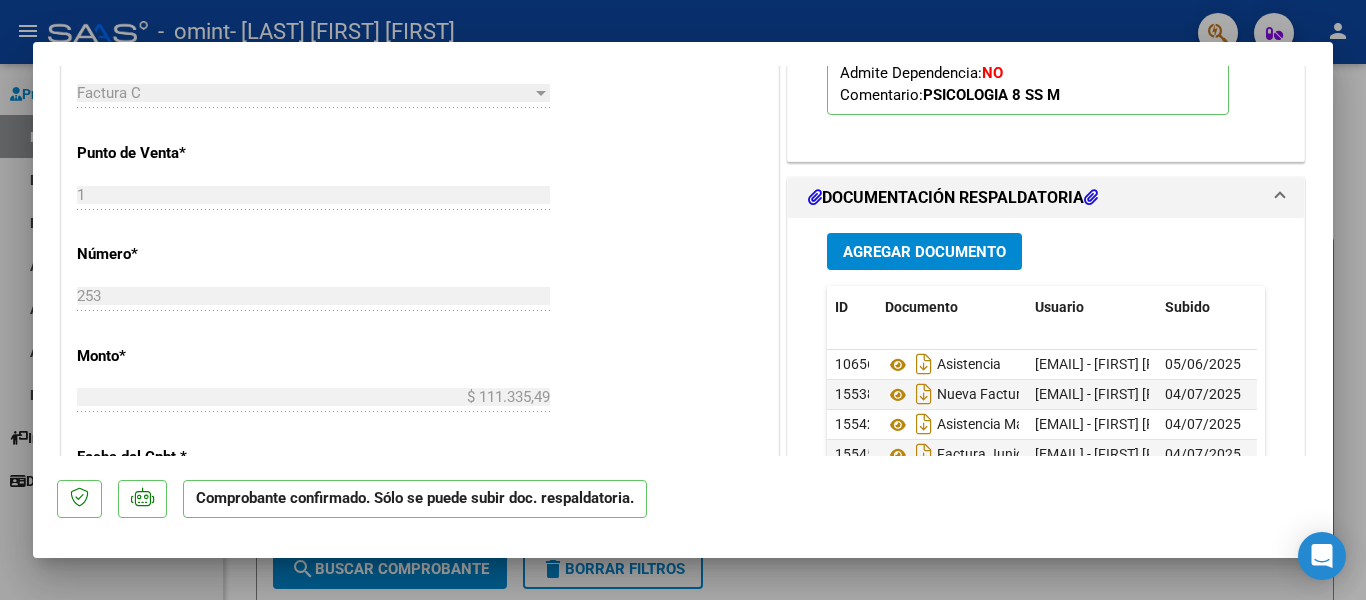 click at bounding box center [683, 300] 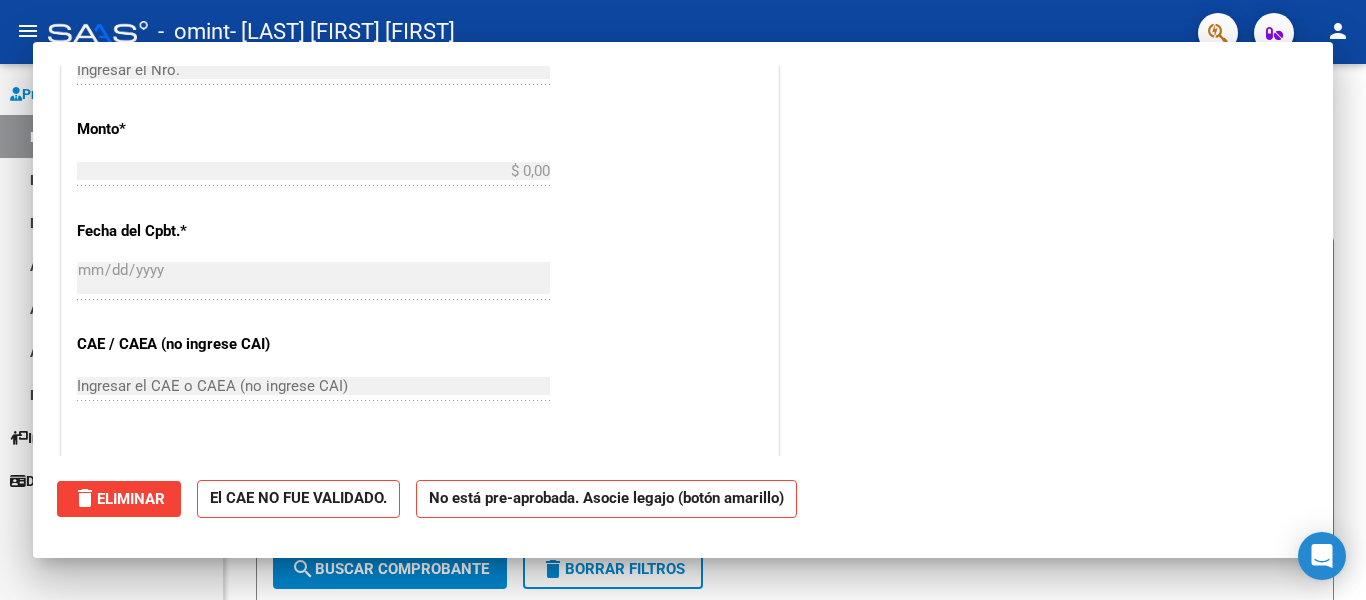scroll, scrollTop: 687, scrollLeft: 0, axis: vertical 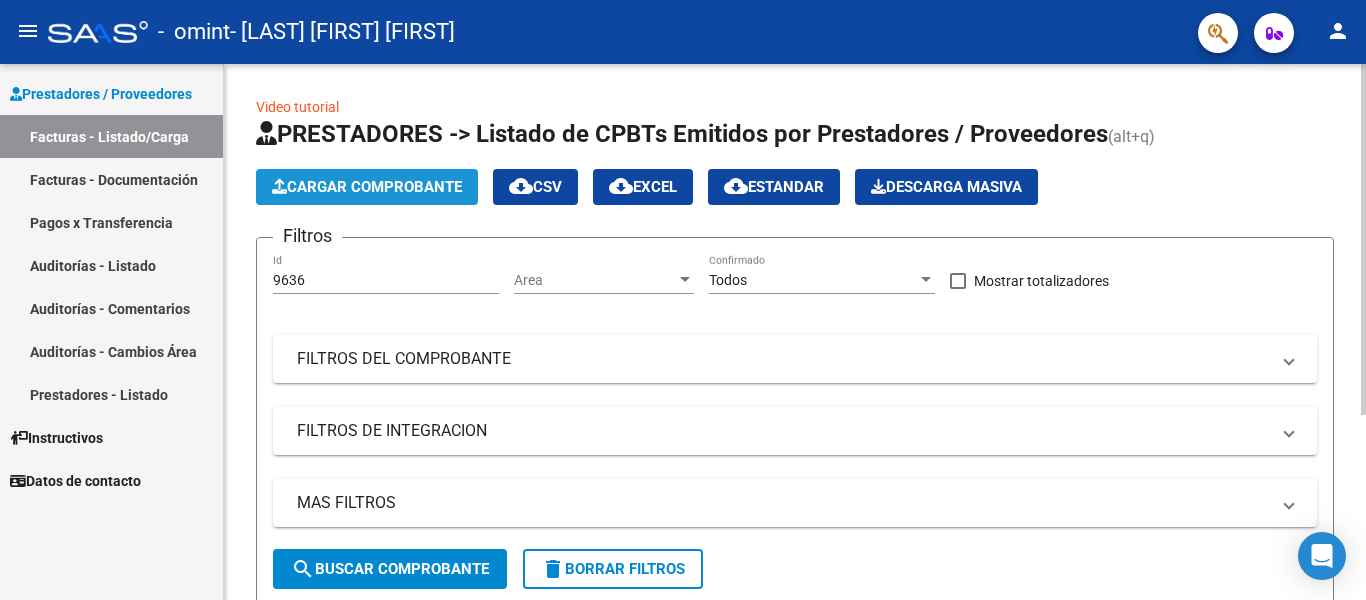 click on "Cargar Comprobante" 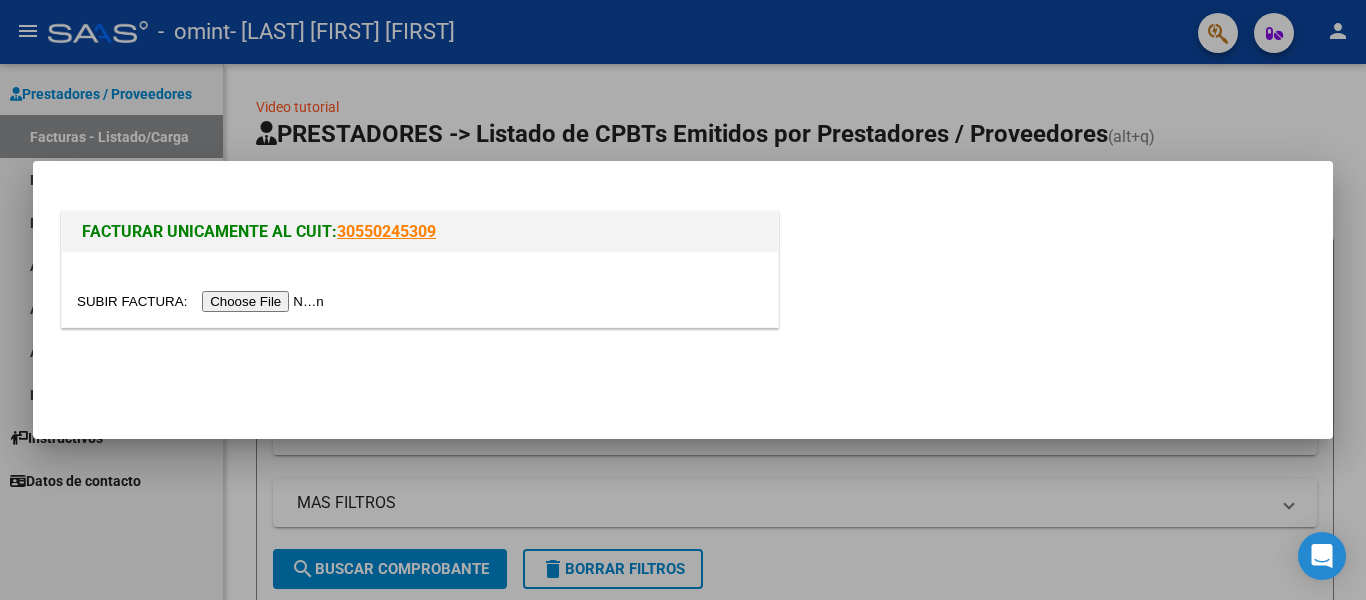 click at bounding box center (203, 301) 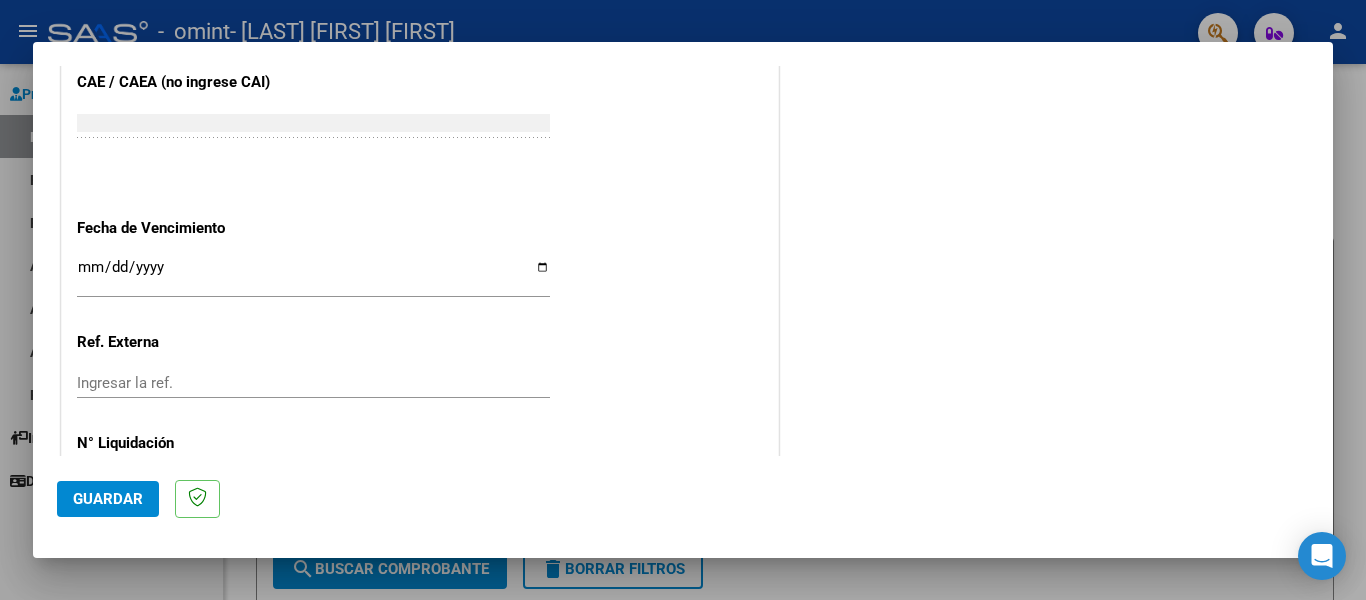 scroll, scrollTop: 1307, scrollLeft: 0, axis: vertical 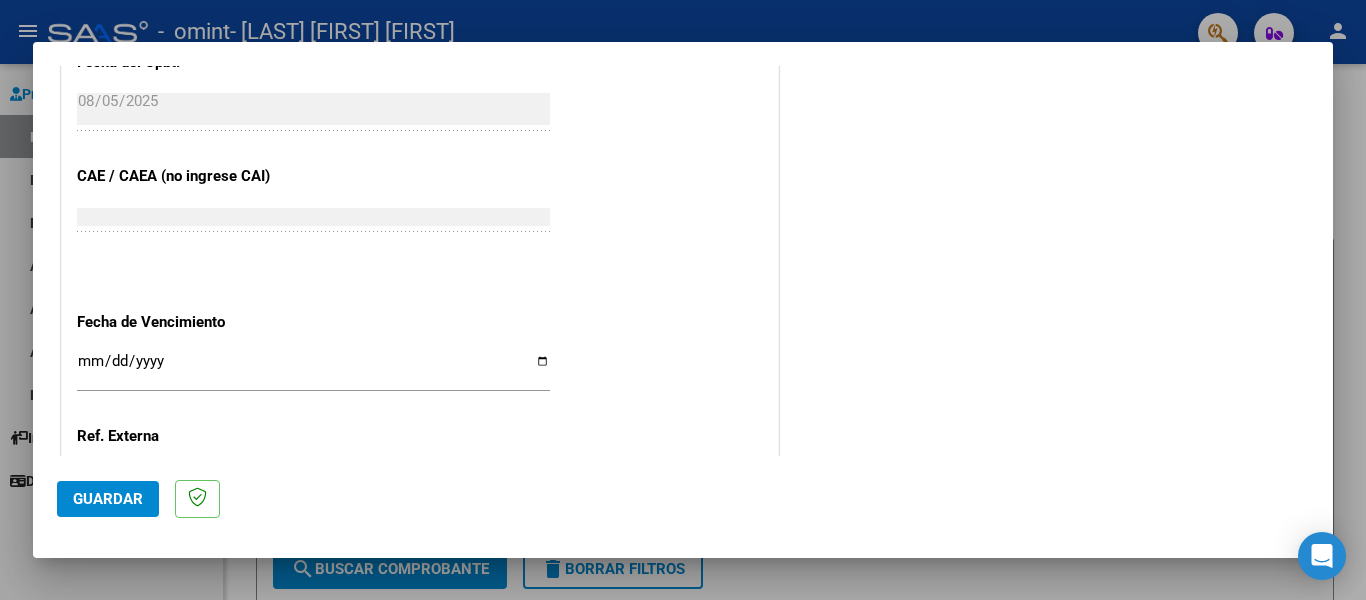 click on "Ingresar la fecha" at bounding box center [313, 369] 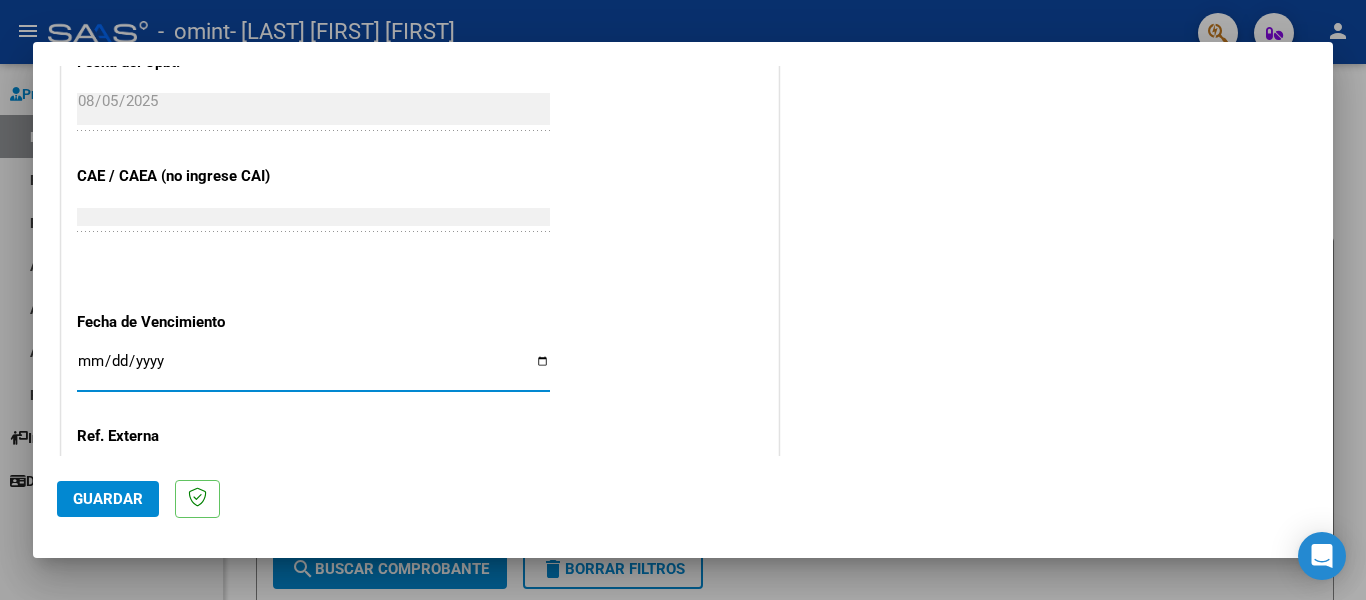 click on "COMENTARIOS Comentarios del Prestador / Gerenciador:" at bounding box center [1046, -218] 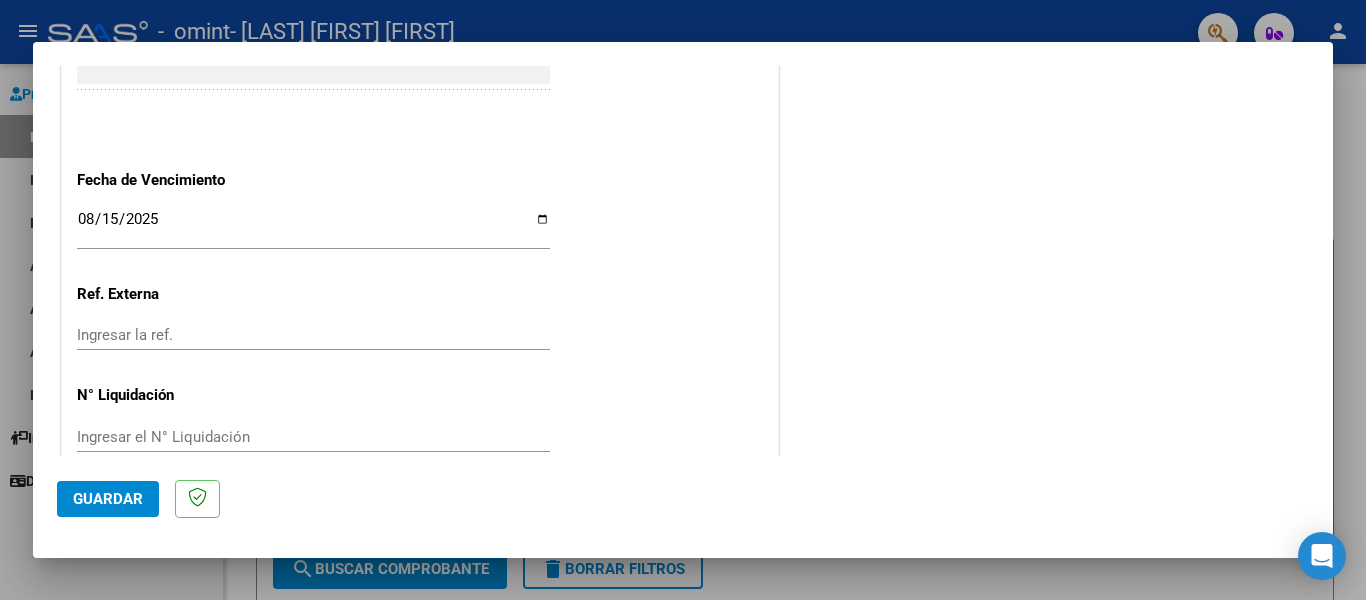 scroll, scrollTop: 1307, scrollLeft: 0, axis: vertical 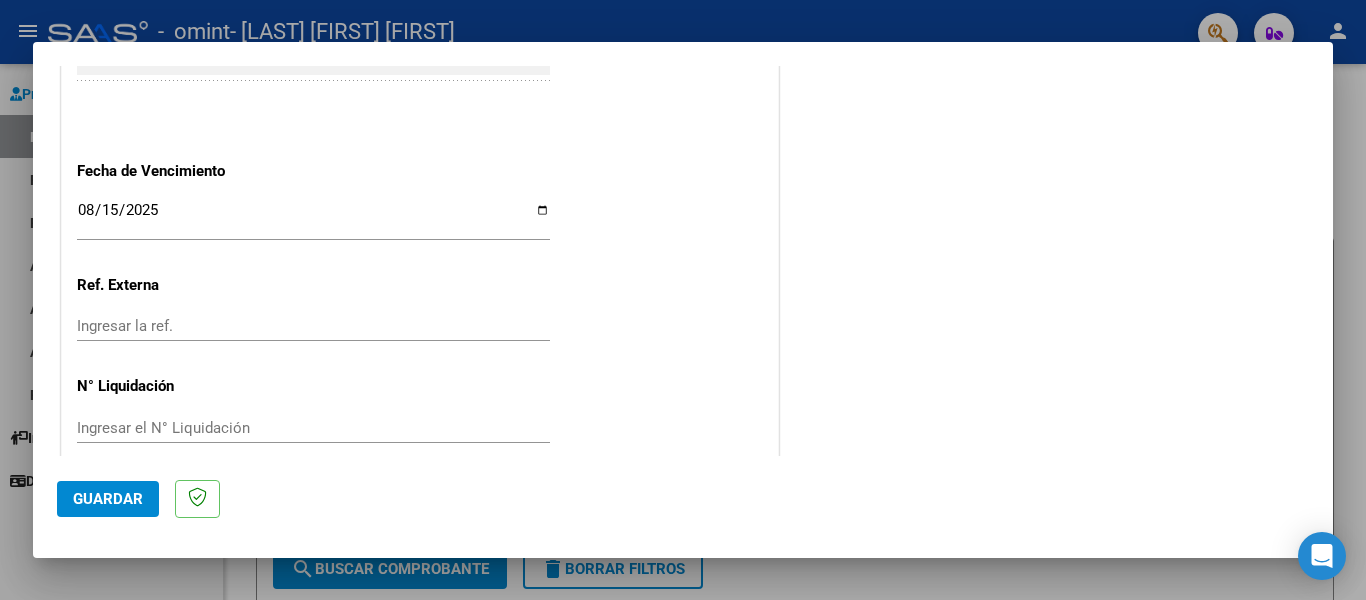 click on "Guardar" 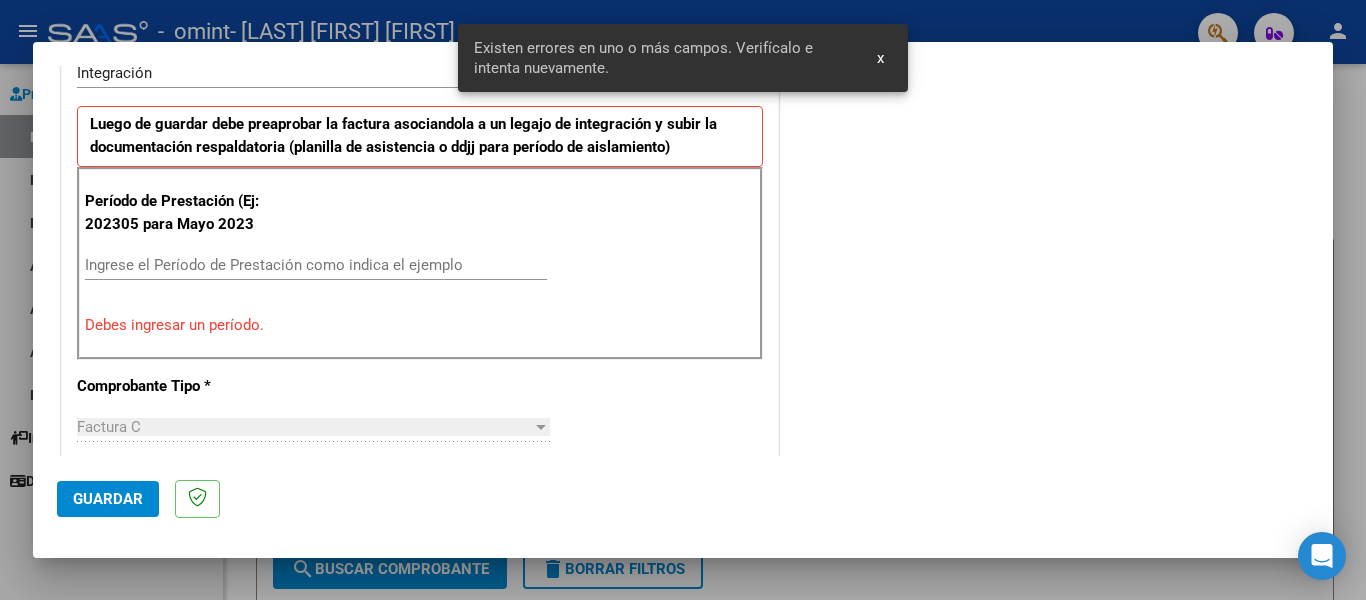 scroll, scrollTop: 464, scrollLeft: 0, axis: vertical 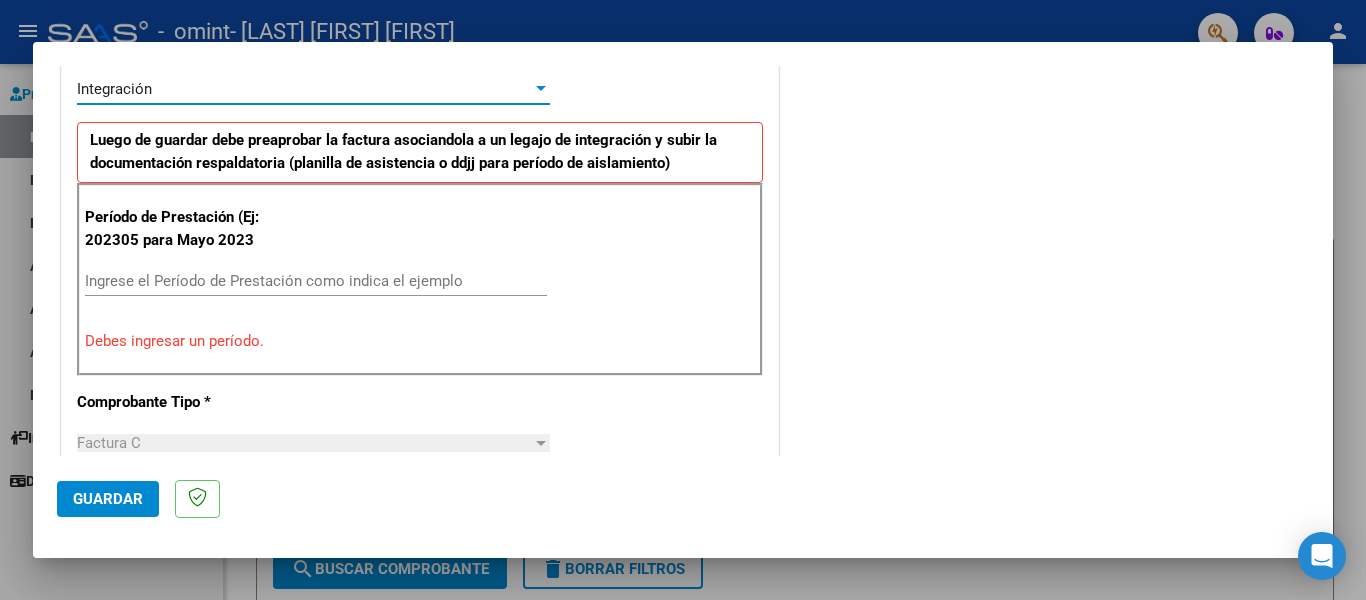 click at bounding box center (541, 88) 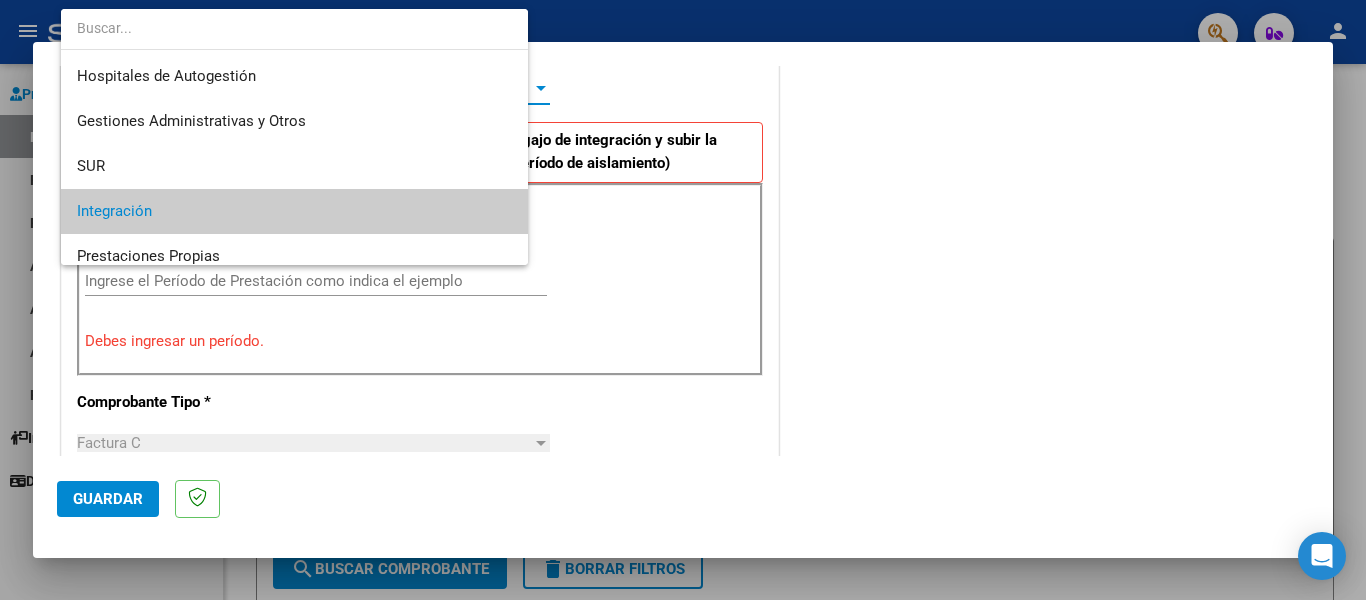 scroll, scrollTop: 122, scrollLeft: 0, axis: vertical 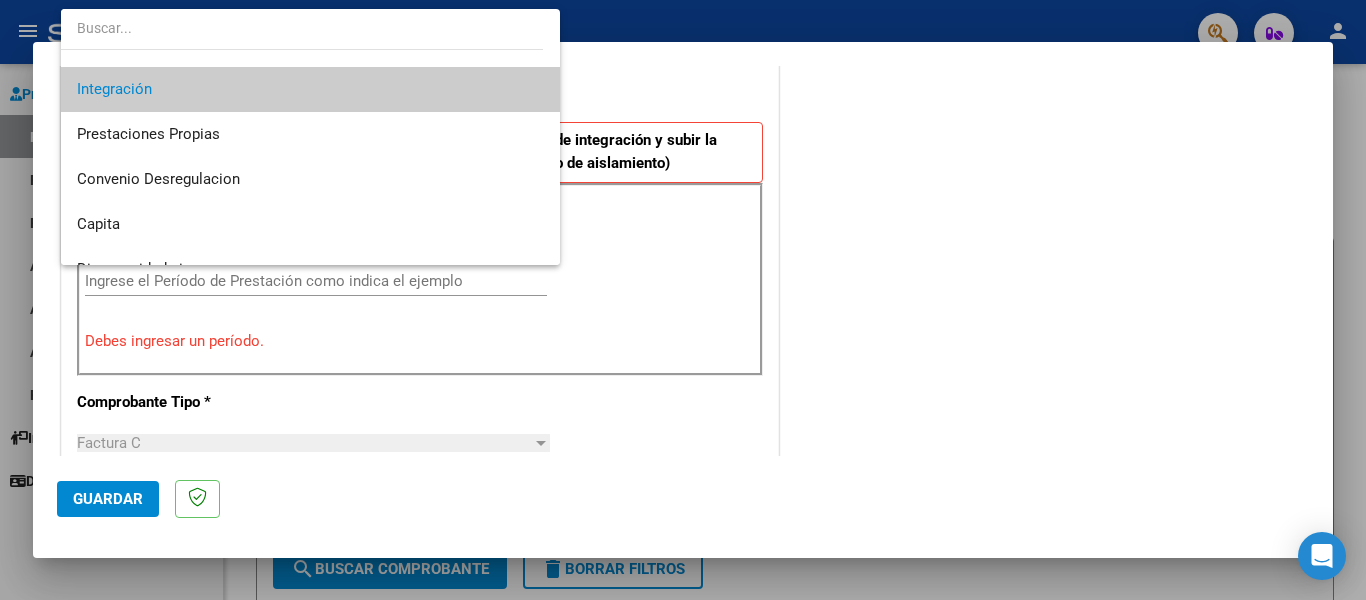click on "Integración" at bounding box center [310, 89] 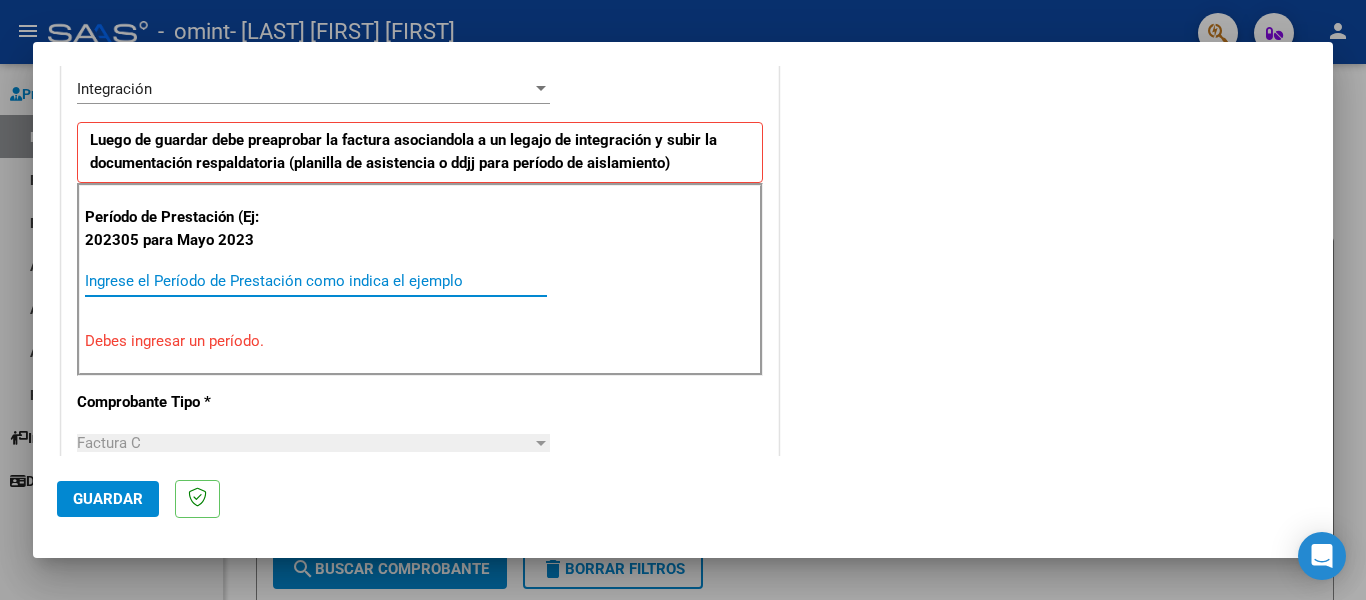 click on "Ingrese el Período de Prestación como indica el ejemplo" at bounding box center (316, 281) 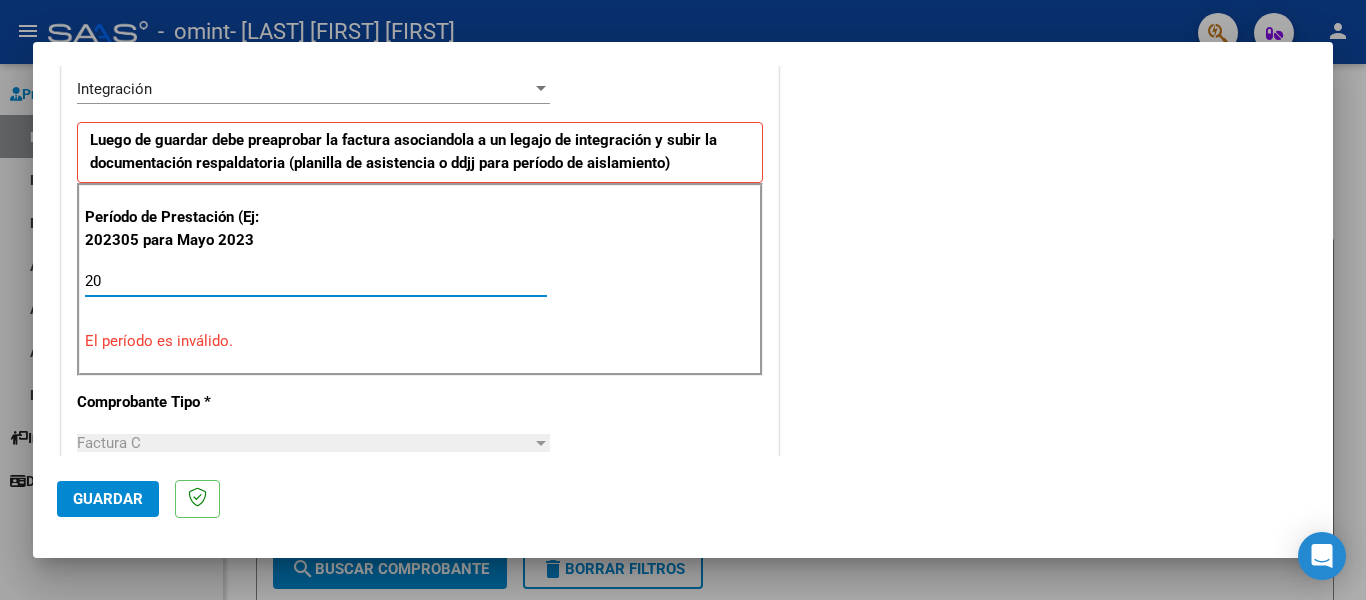 type on "2" 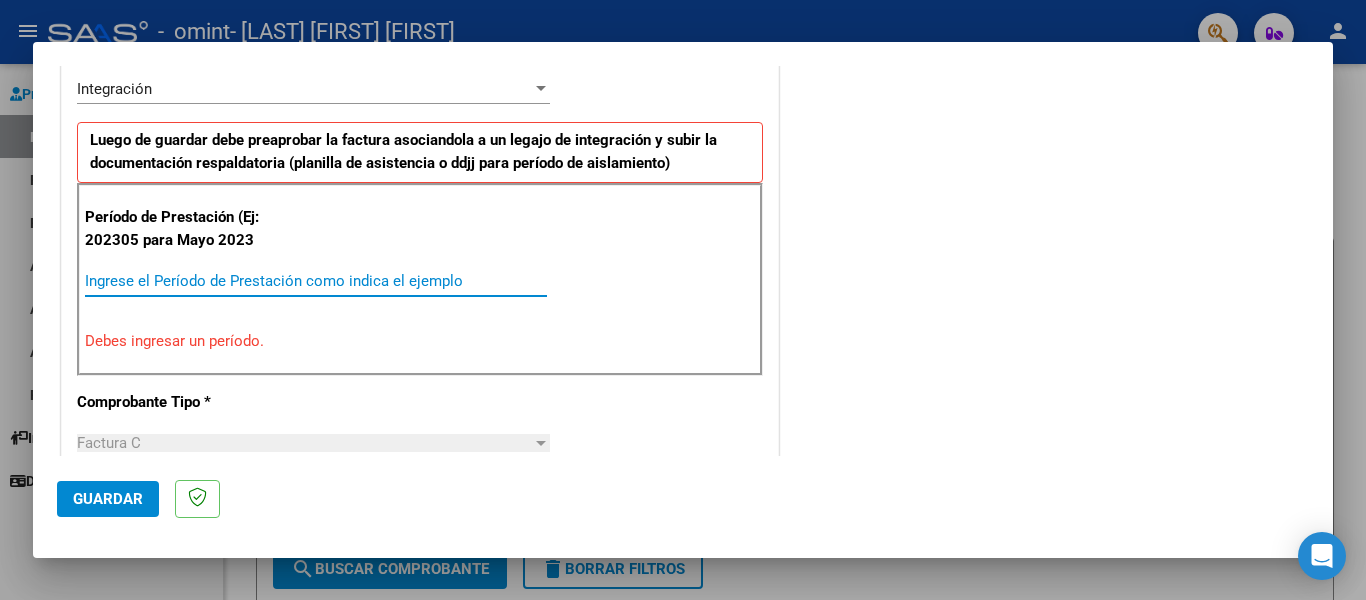 click on "Ingrese el Período de Prestación como indica el ejemplo" at bounding box center (316, 281) 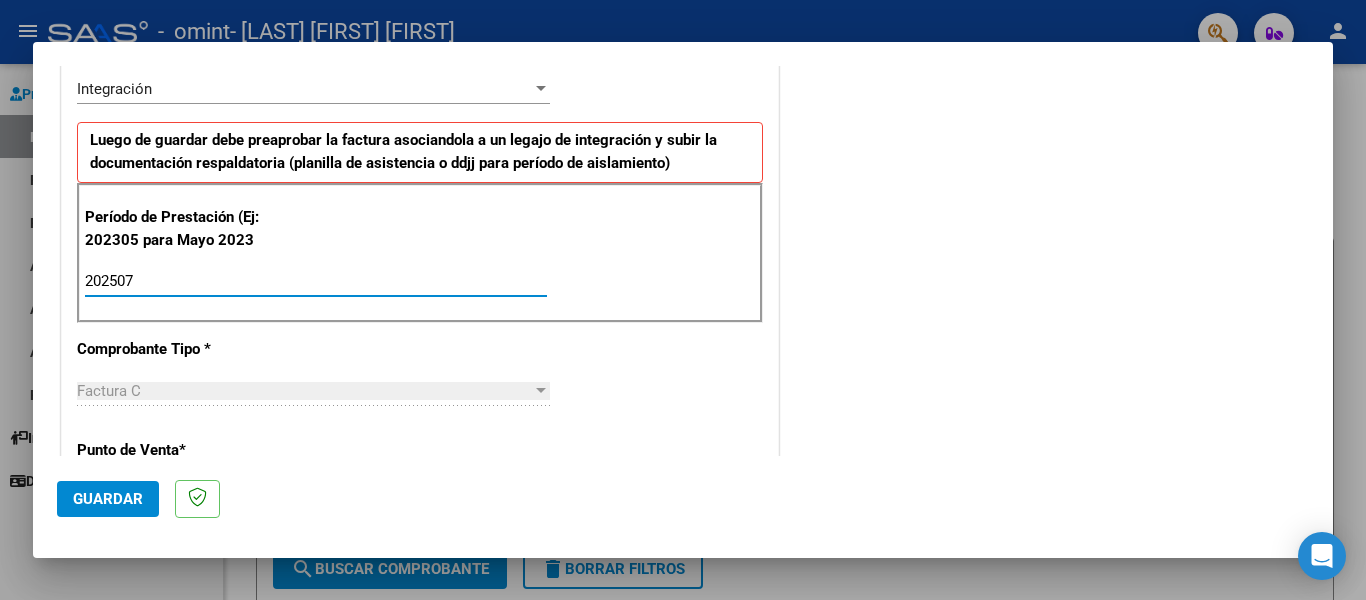 type on "202507" 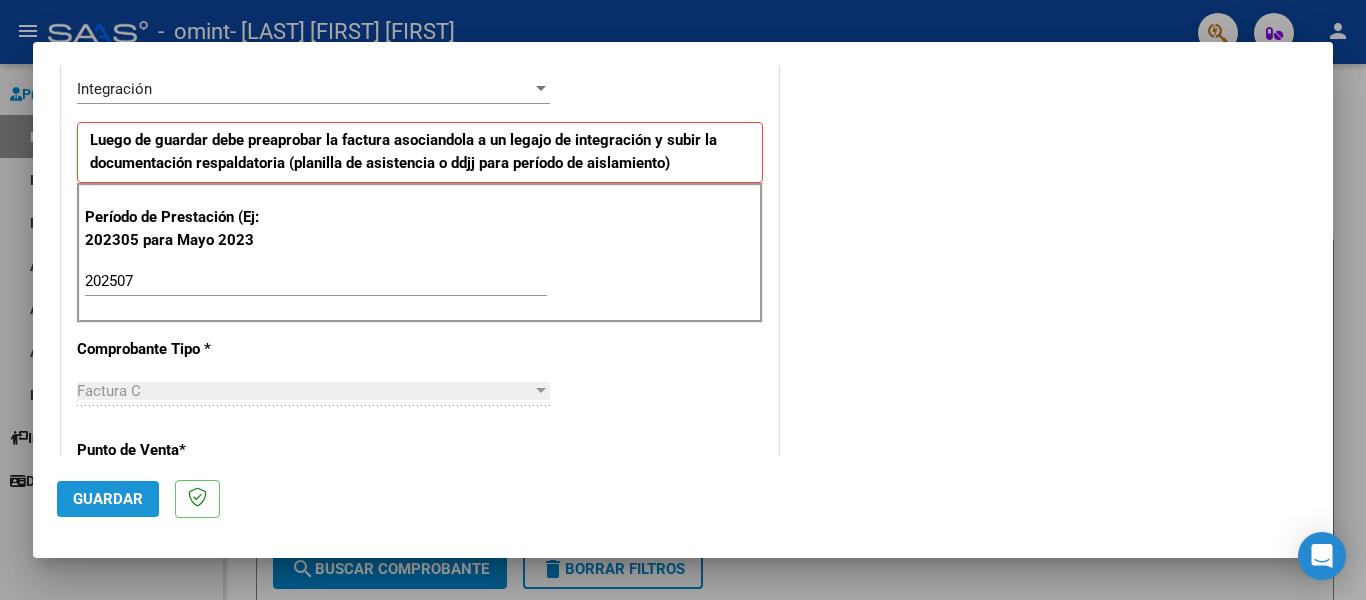 click on "Guardar" 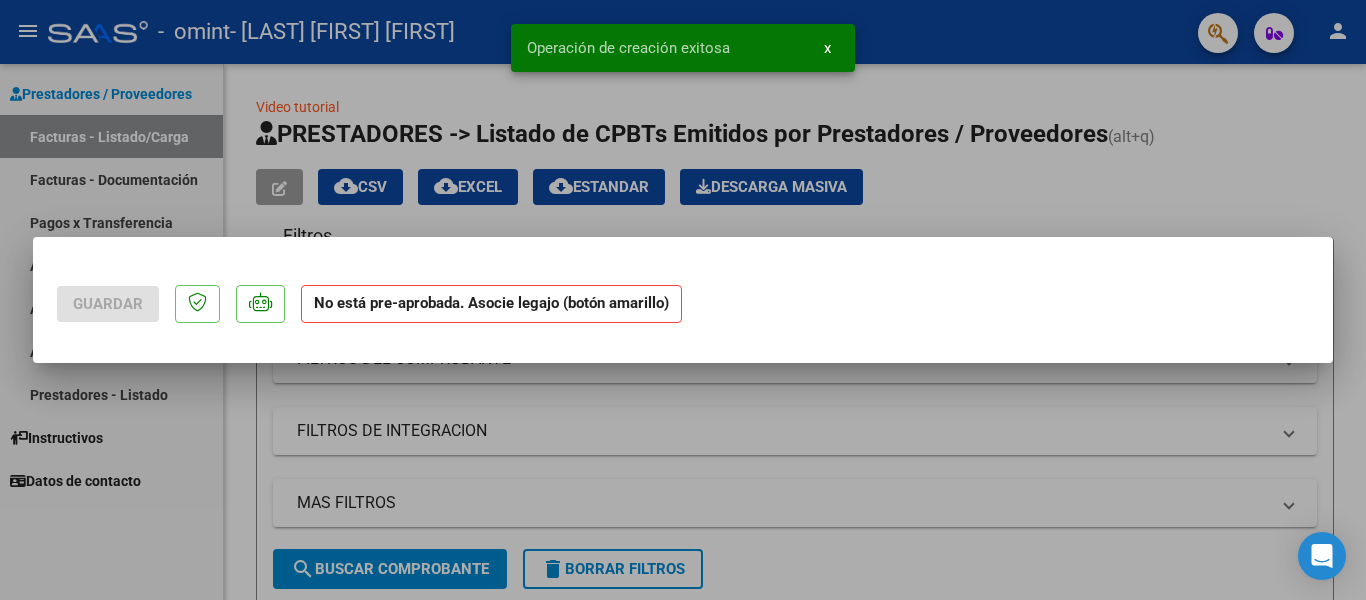 scroll, scrollTop: 0, scrollLeft: 0, axis: both 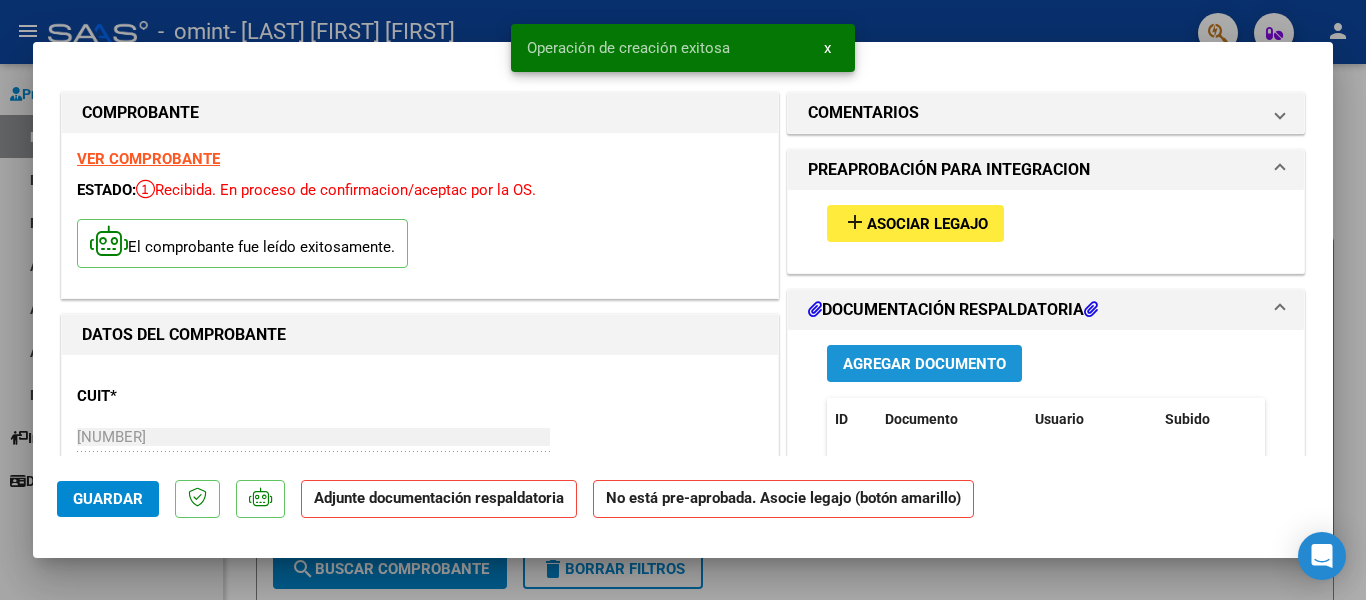 click on "Agregar Documento" at bounding box center [924, 364] 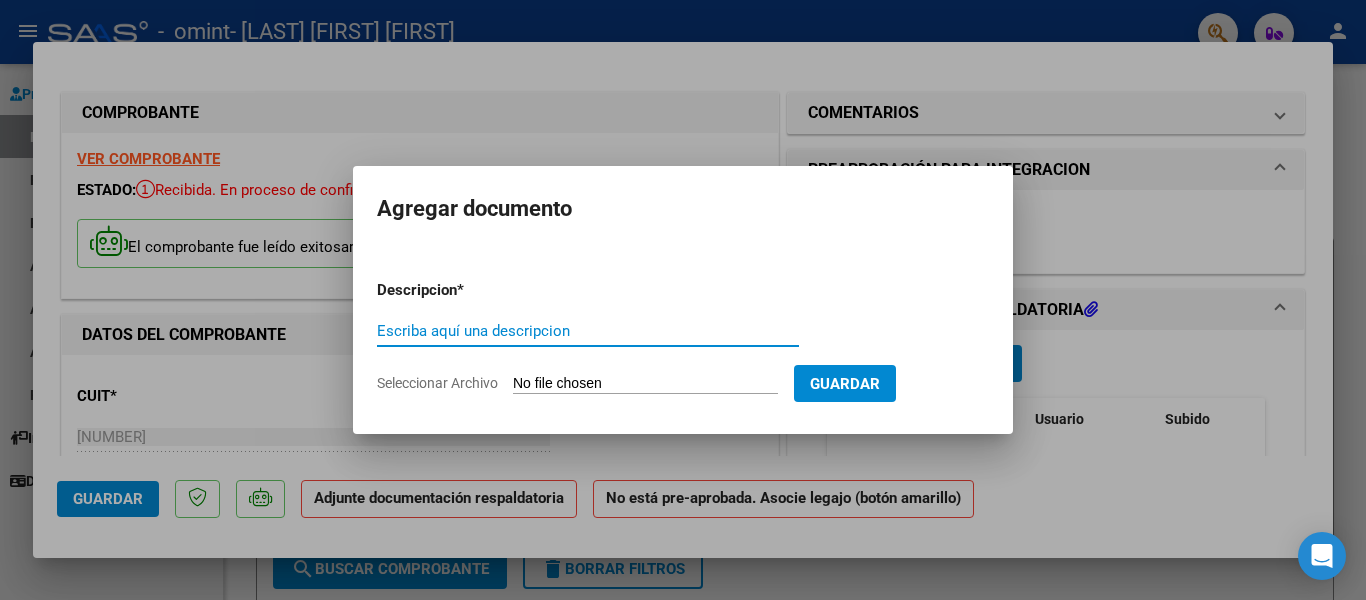 click on "Escriba aquí una descripcion" at bounding box center (588, 331) 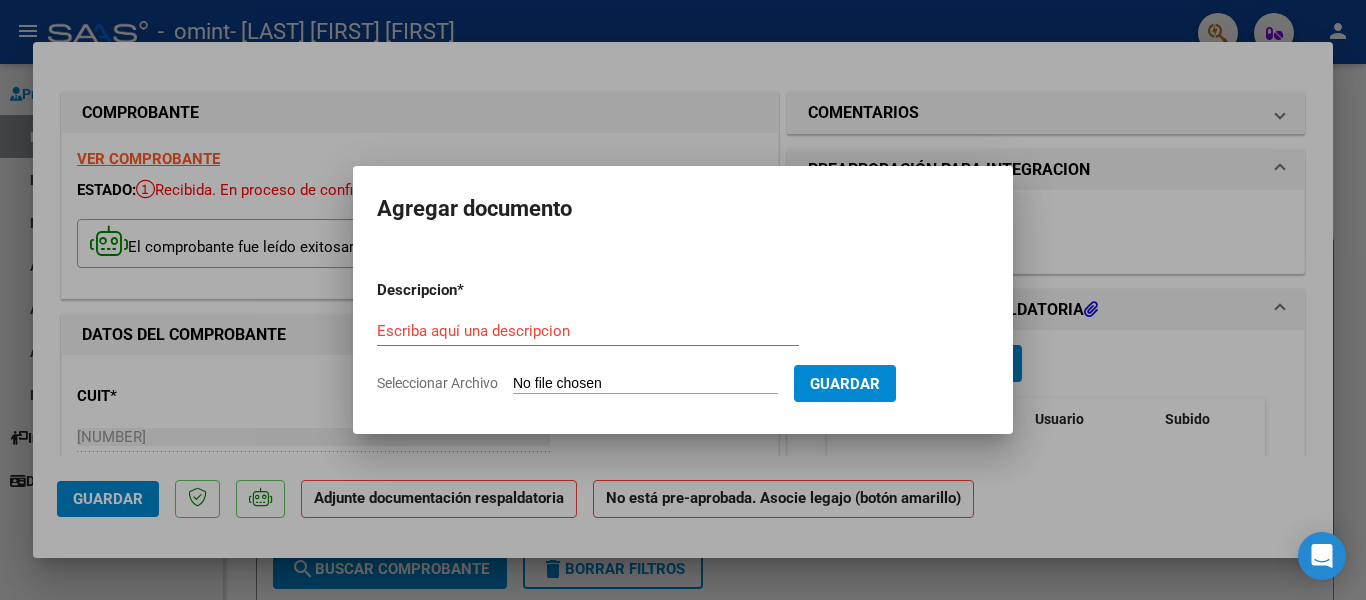 click on "Seleccionar Archivo" at bounding box center [645, 384] 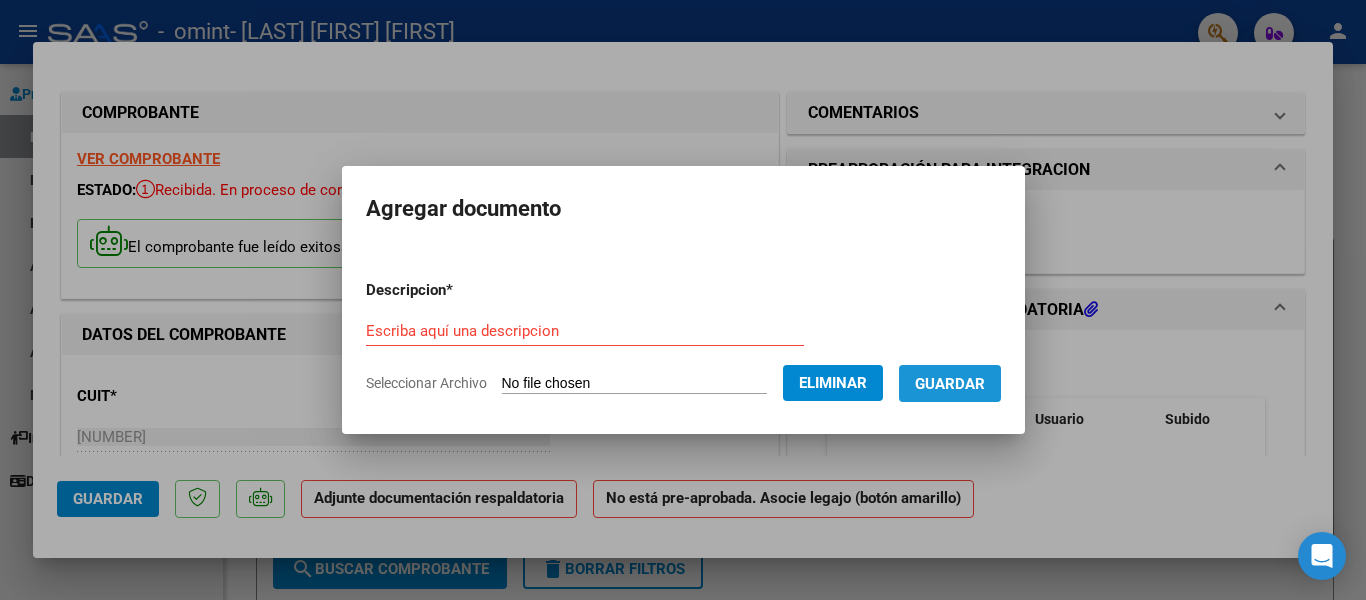 click on "Guardar" at bounding box center (950, 383) 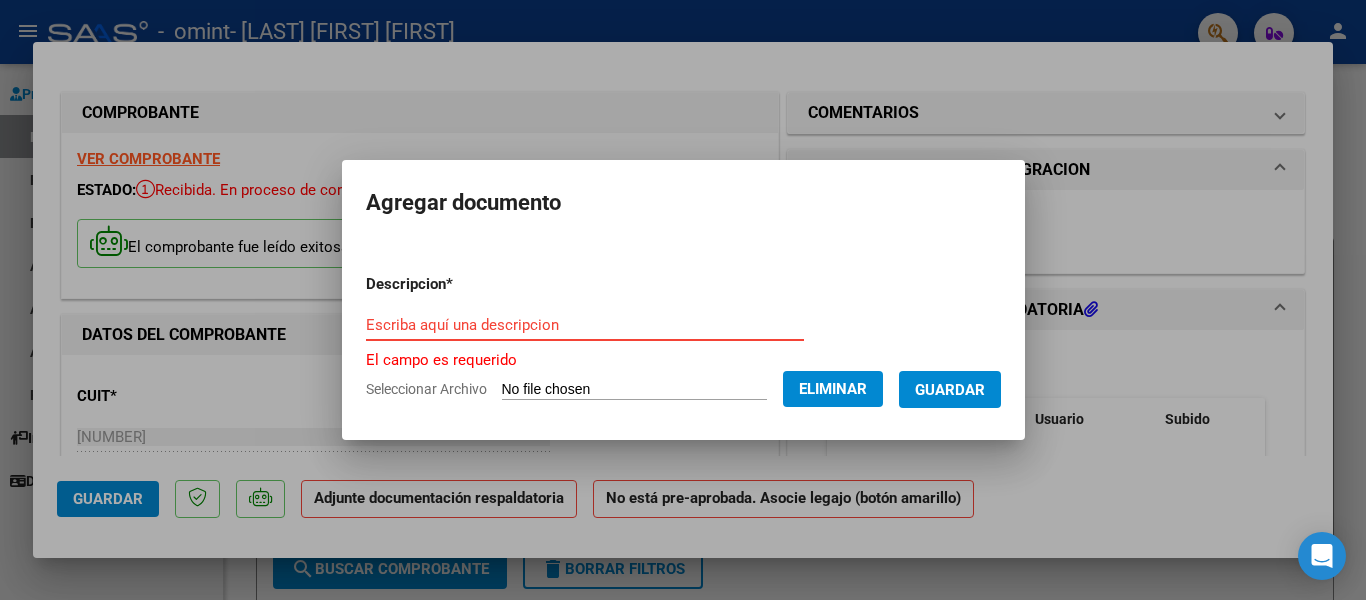 click on "Escriba aquí una descripcion" at bounding box center [585, 325] 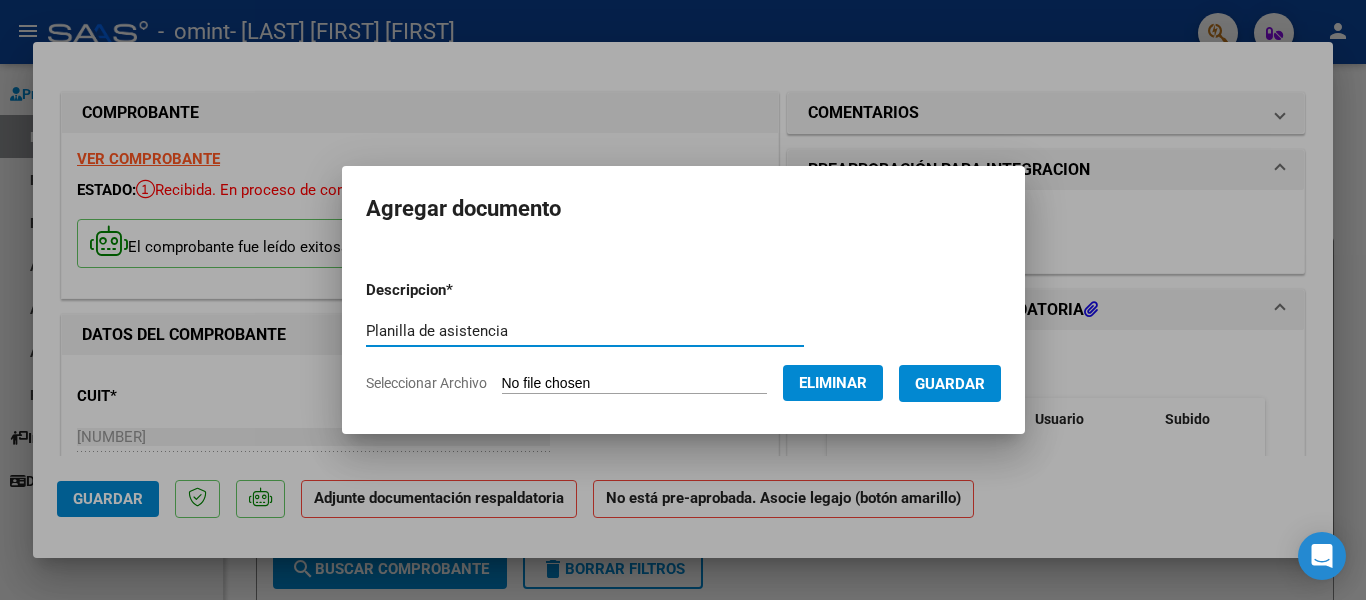 type on "Planilla de asistencia" 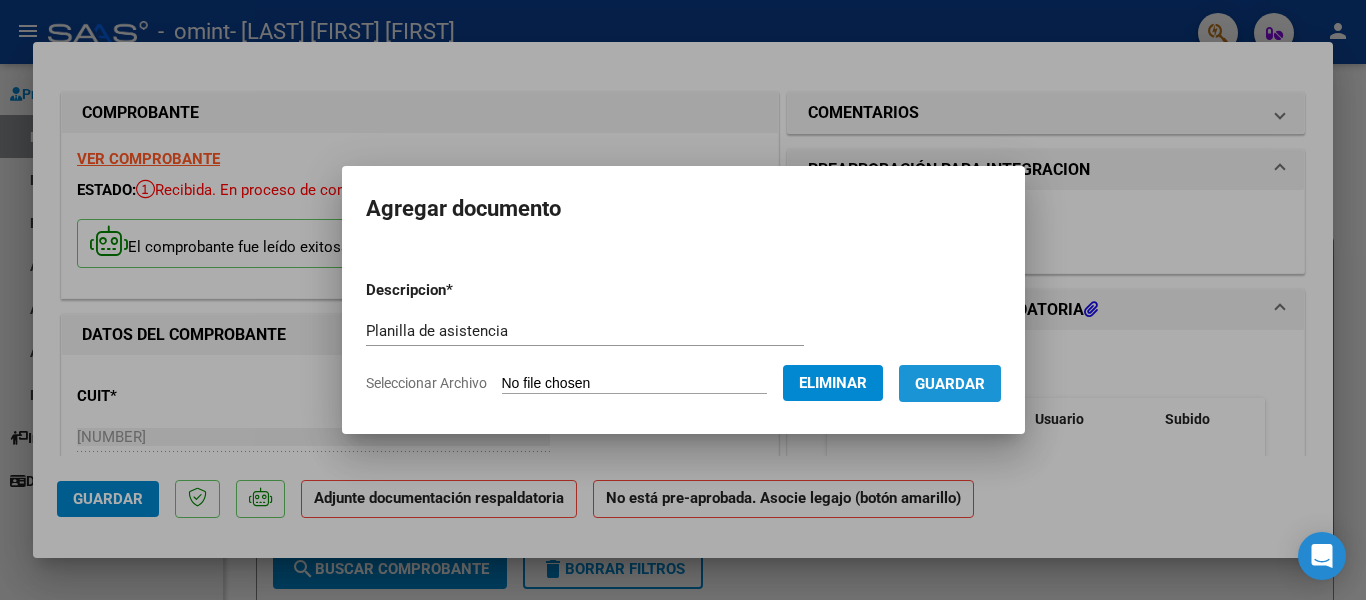 click on "Guardar" at bounding box center [950, 384] 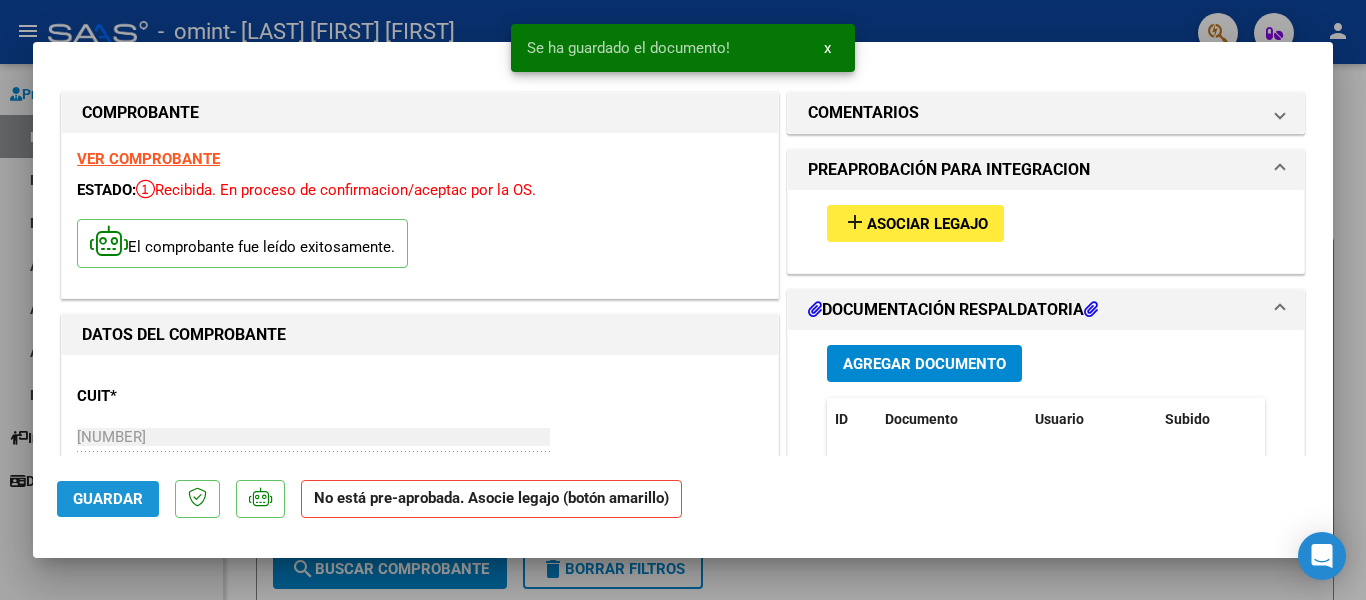 click on "Guardar" 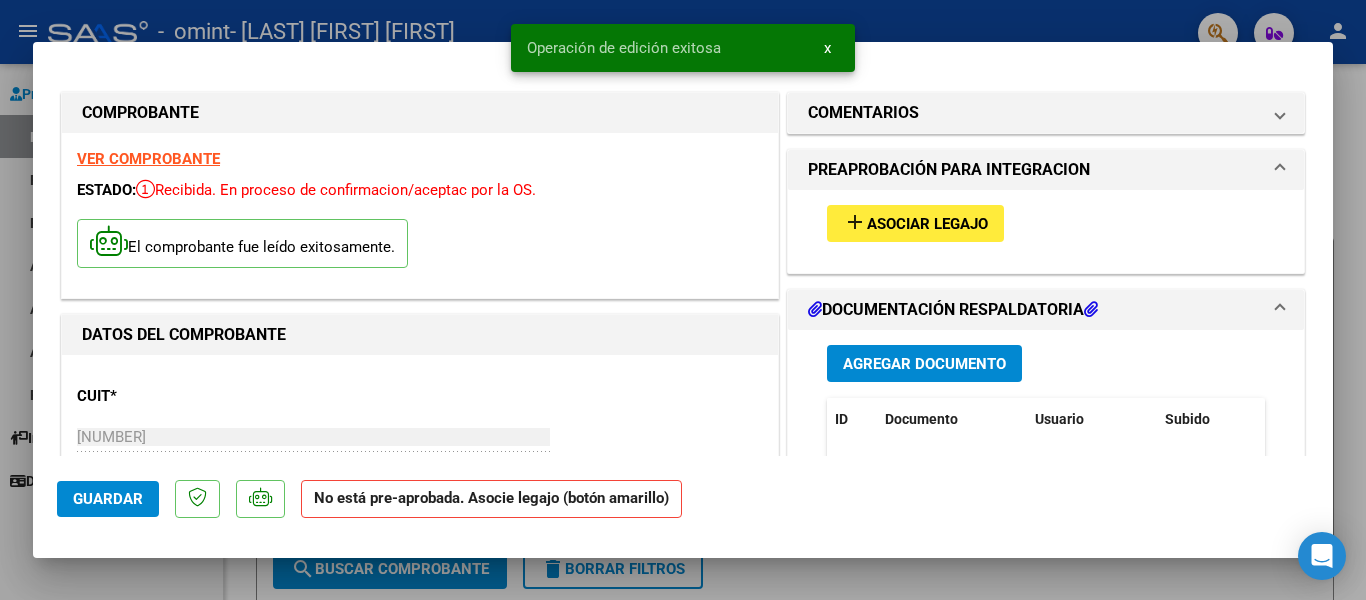 click at bounding box center (683, 300) 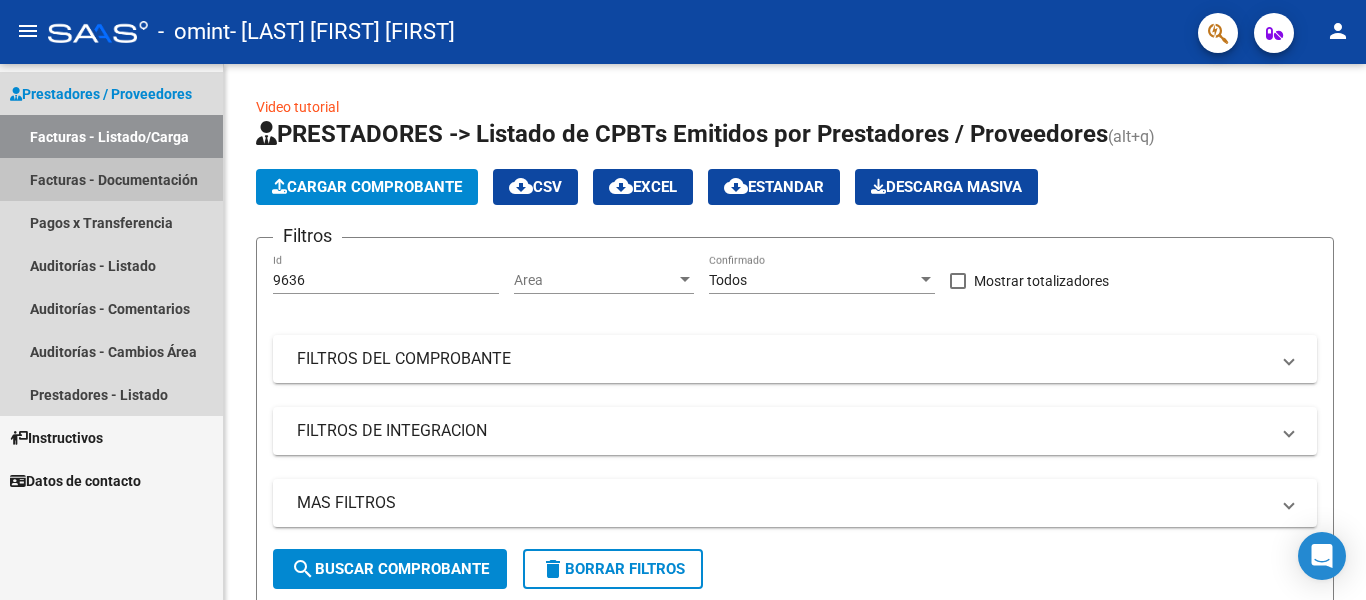 click on "Facturas - Documentación" at bounding box center (111, 179) 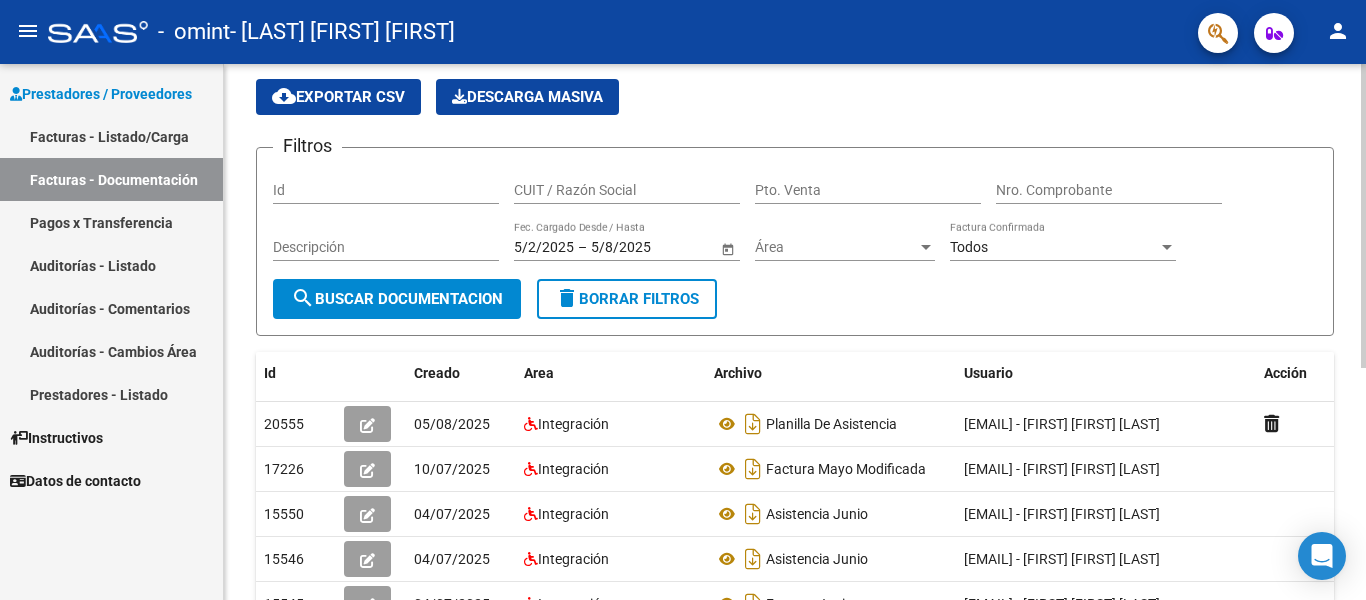 click 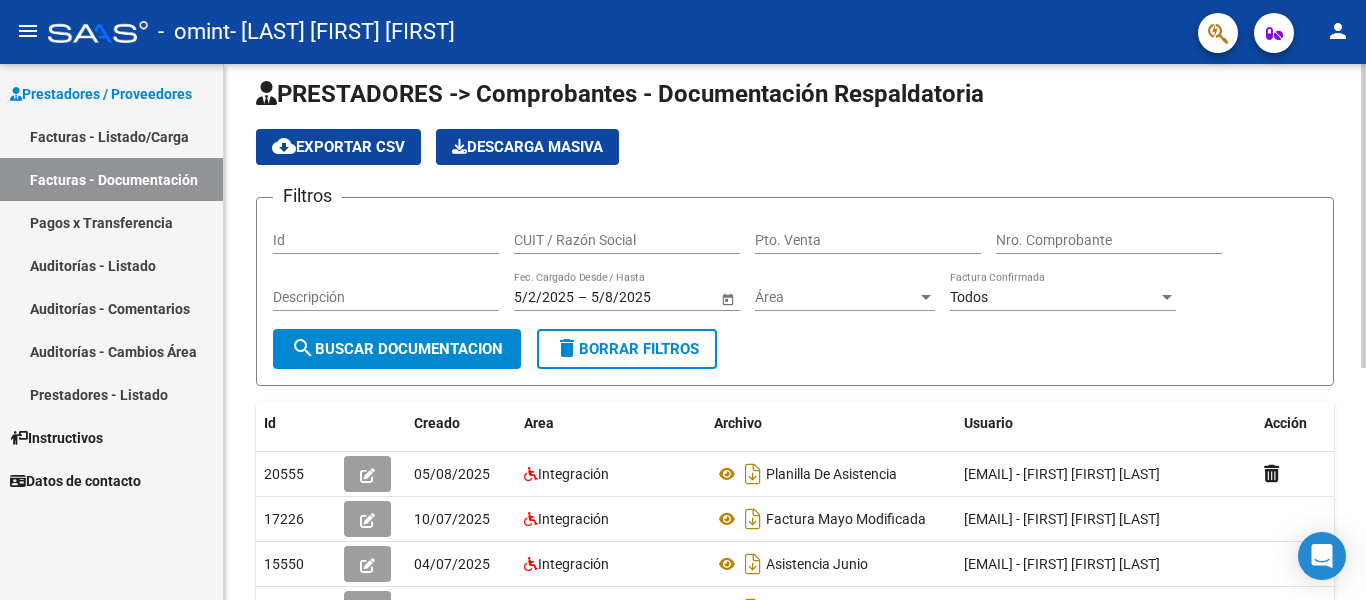 scroll, scrollTop: 0, scrollLeft: 0, axis: both 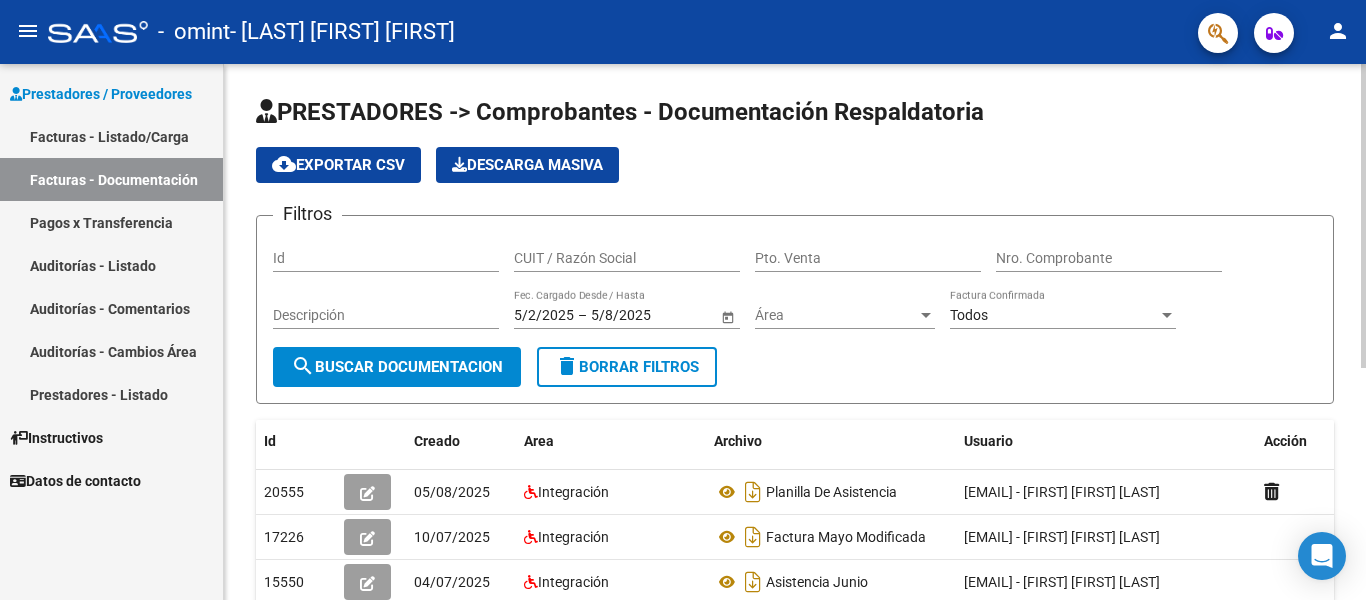 click 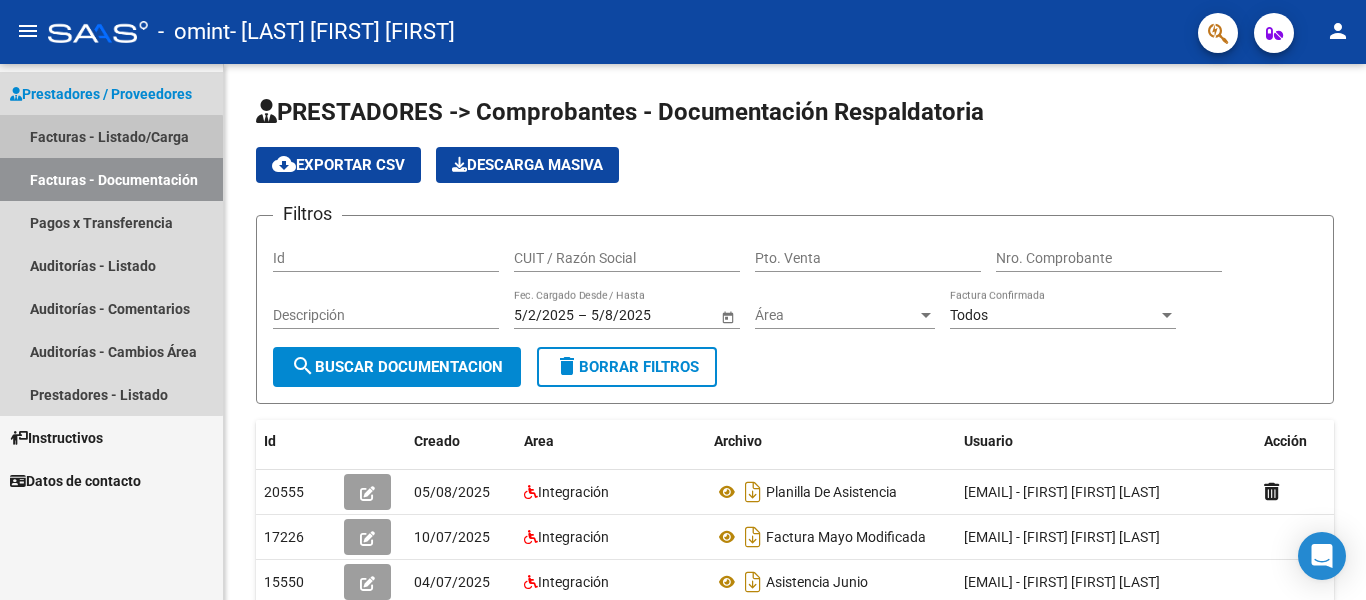 click on "Facturas - Listado/Carga" at bounding box center [111, 136] 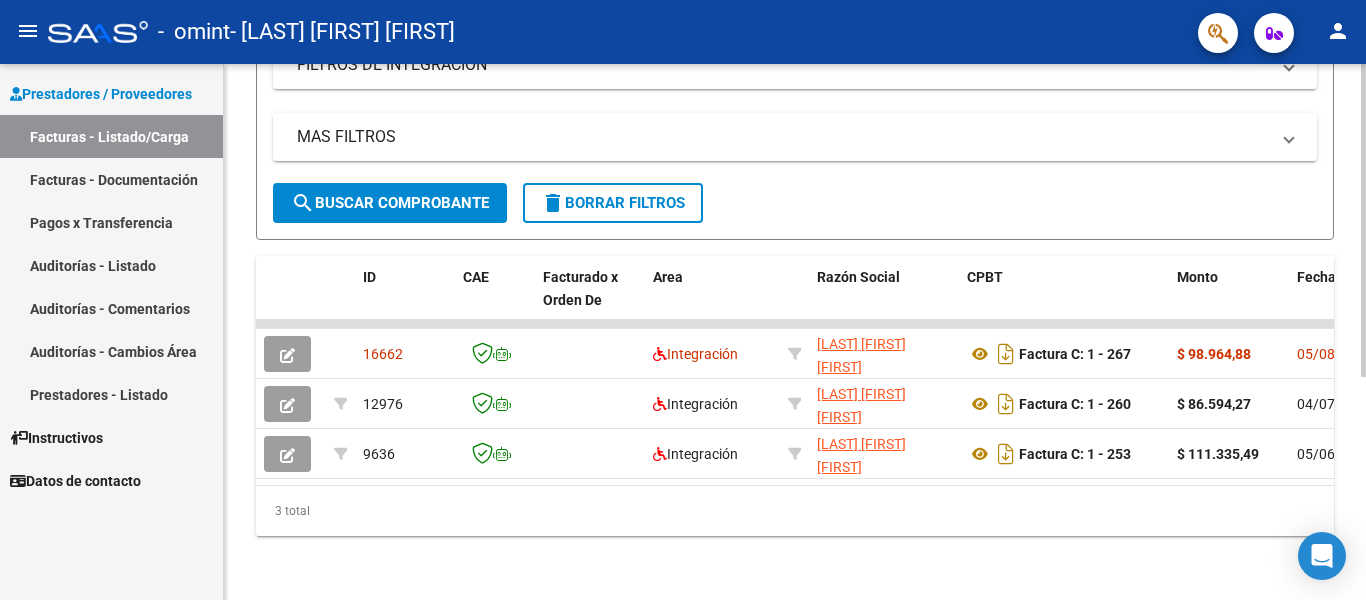 scroll, scrollTop: 382, scrollLeft: 0, axis: vertical 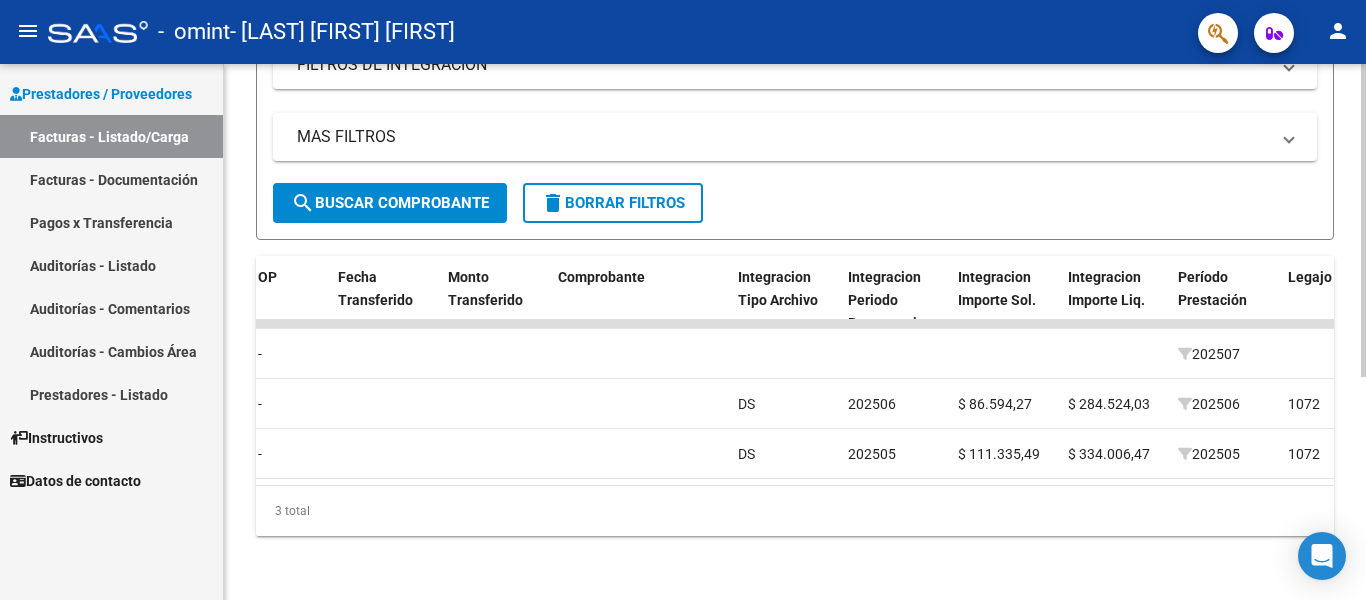 click on "3 total" 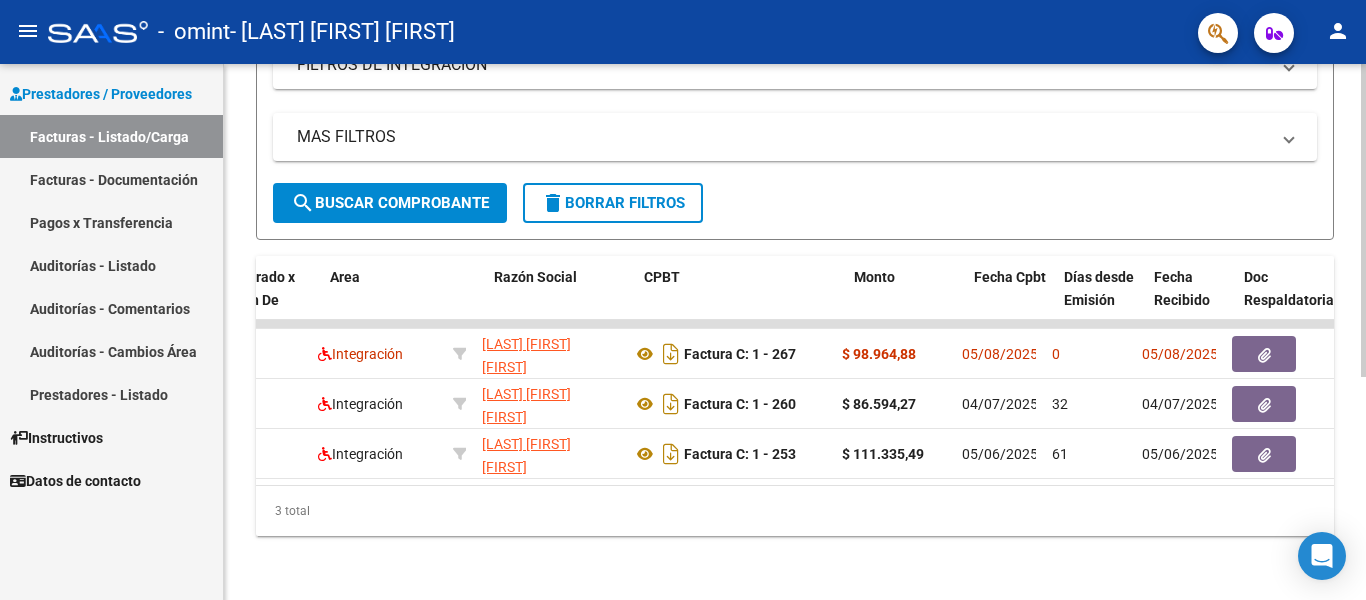 scroll, scrollTop: 0, scrollLeft: 315, axis: horizontal 